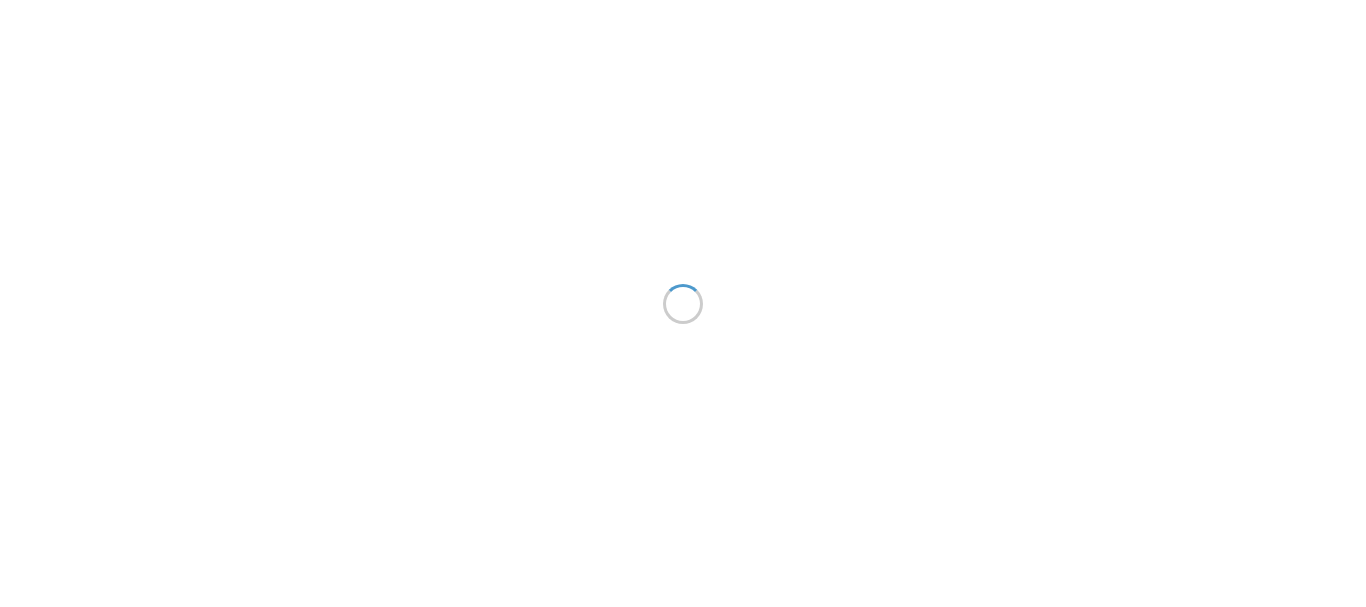 scroll, scrollTop: 0, scrollLeft: 0, axis: both 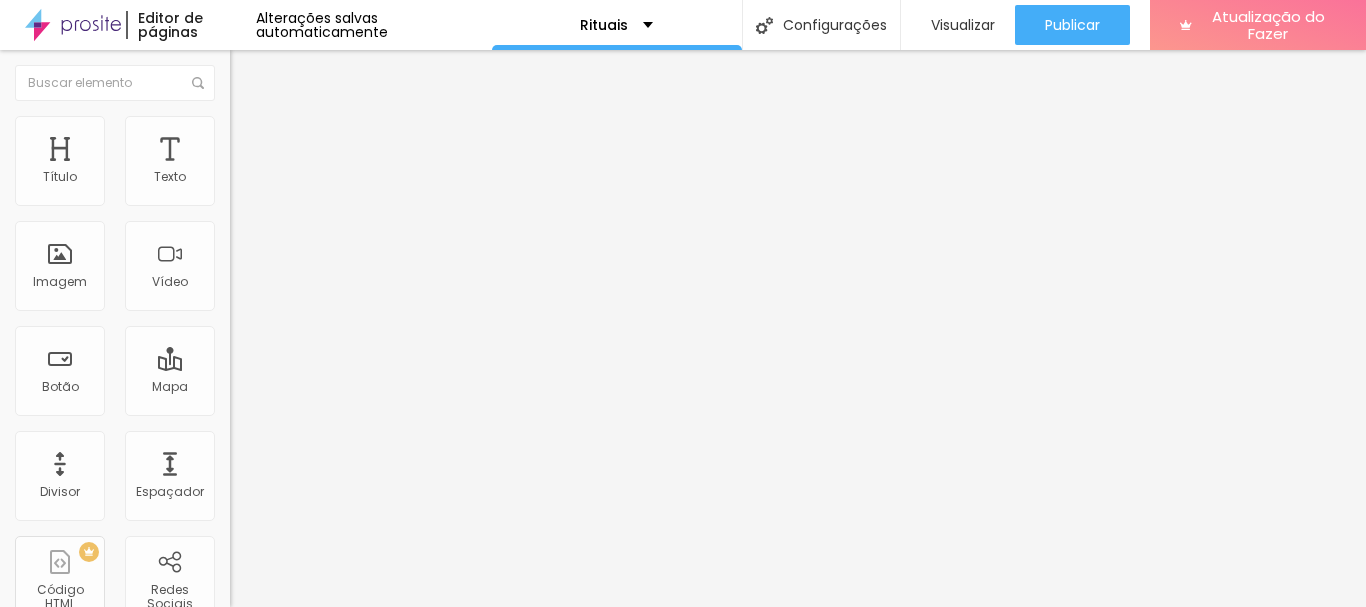 click 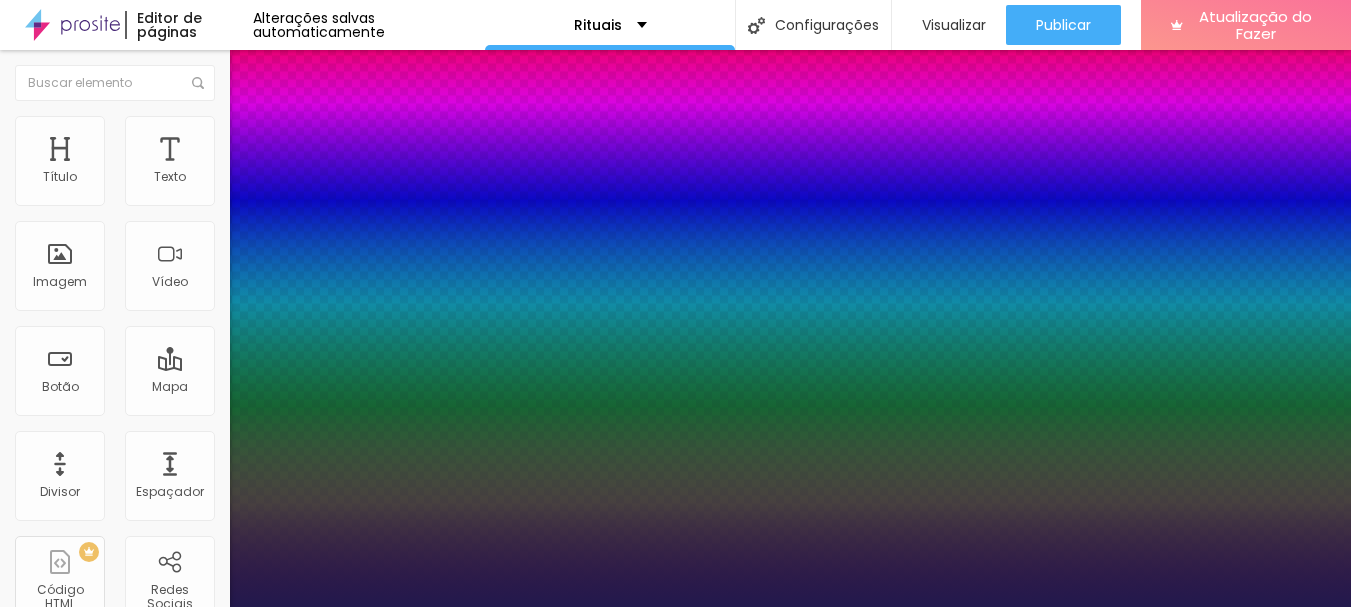 type on "1" 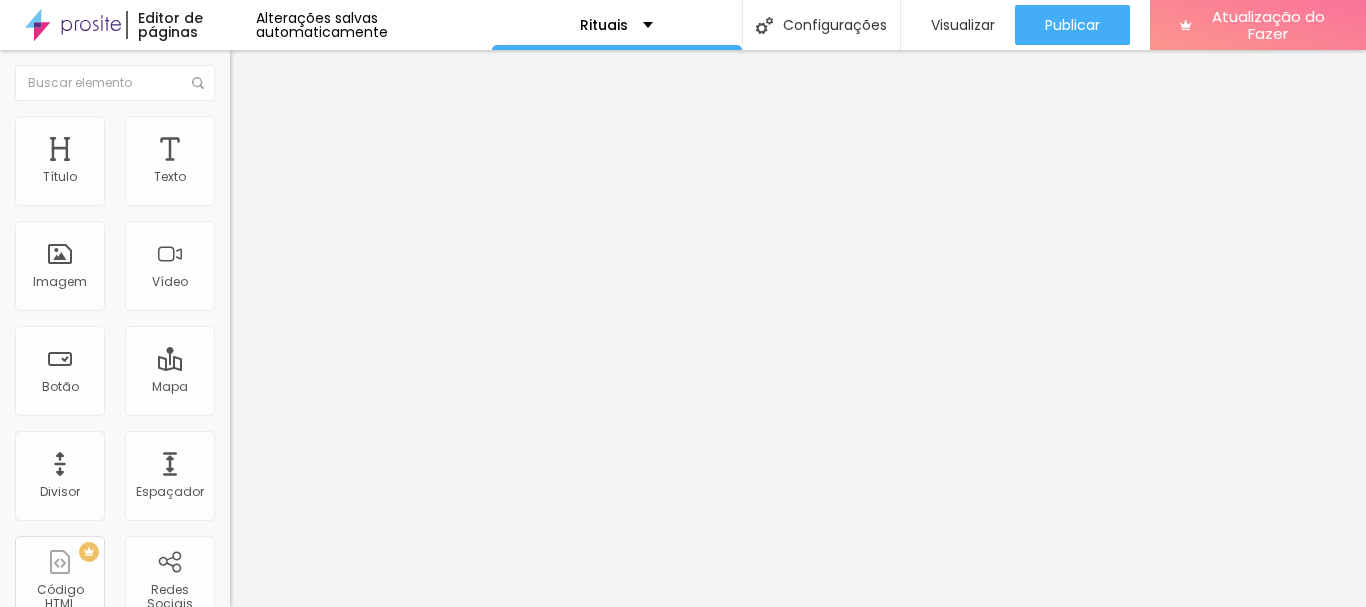 click at bounding box center (244, 181) 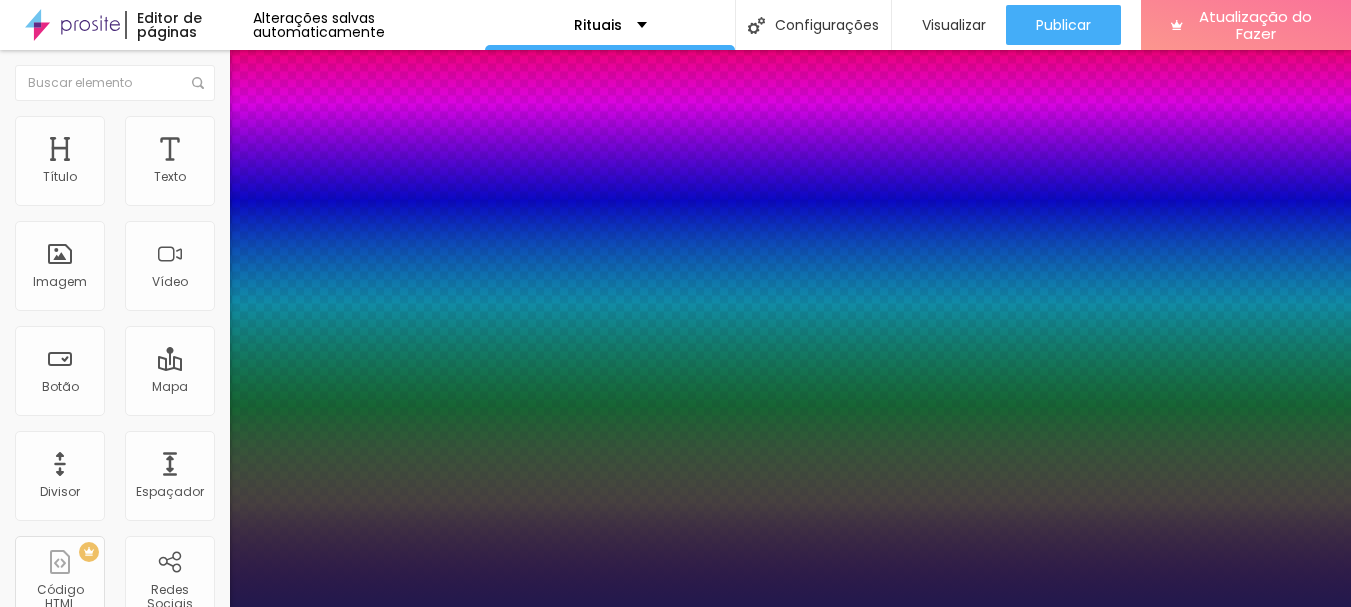 type on "1" 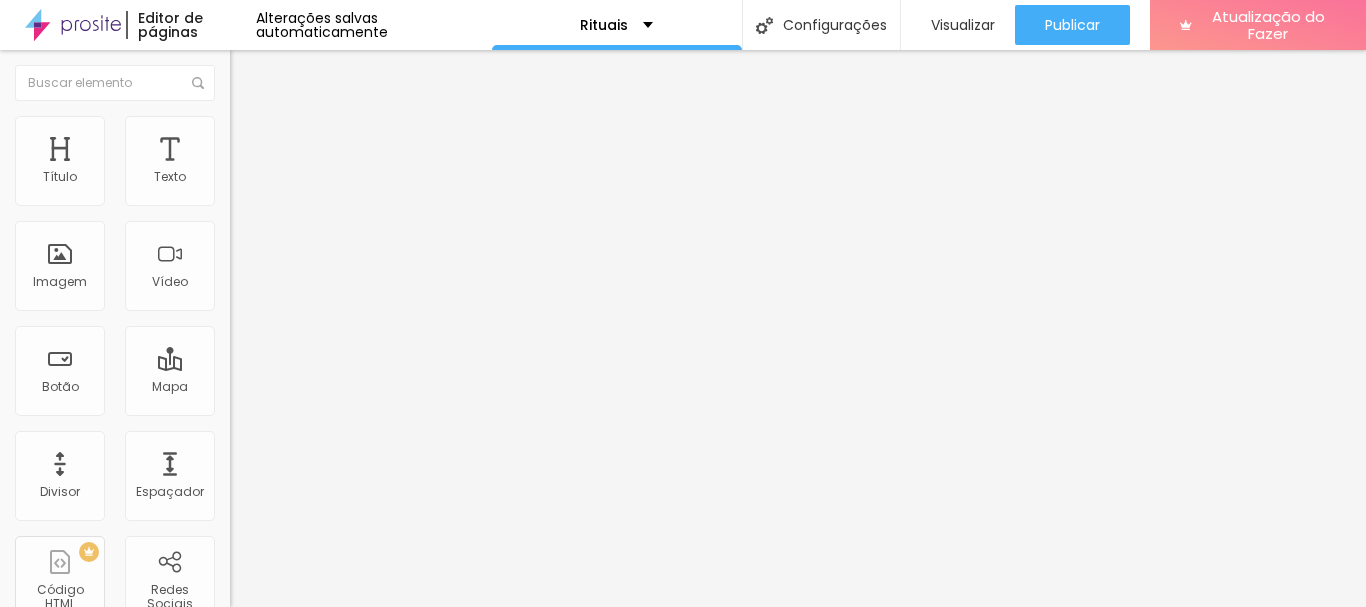 click 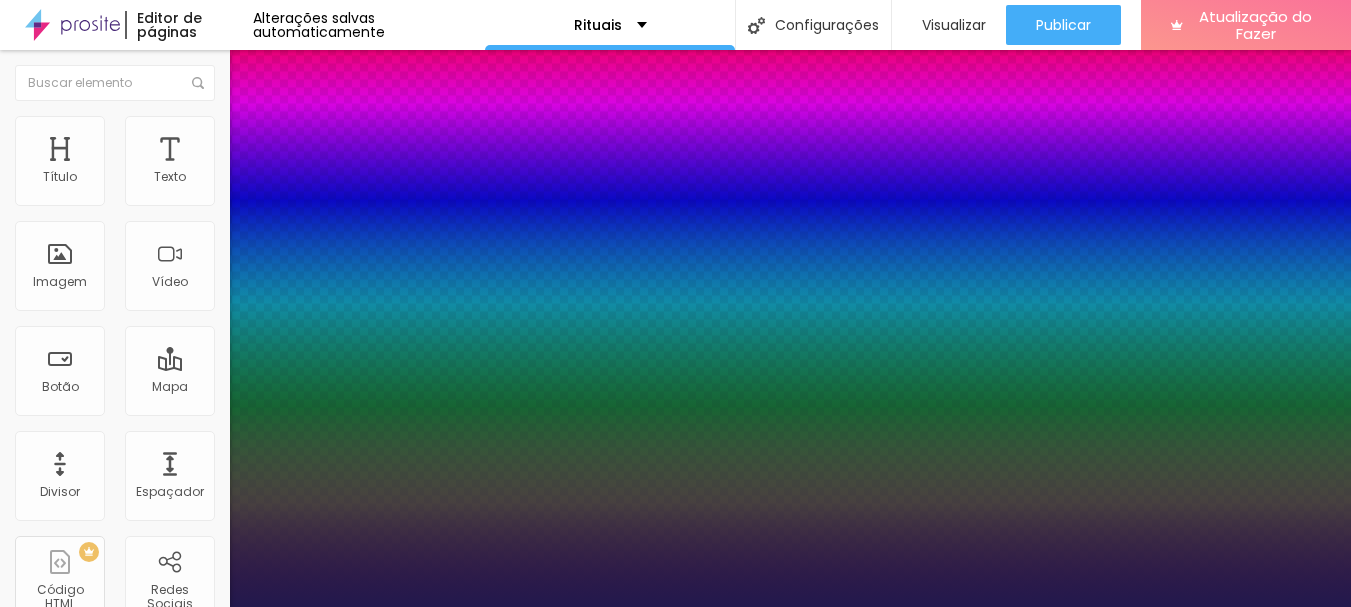type on "1" 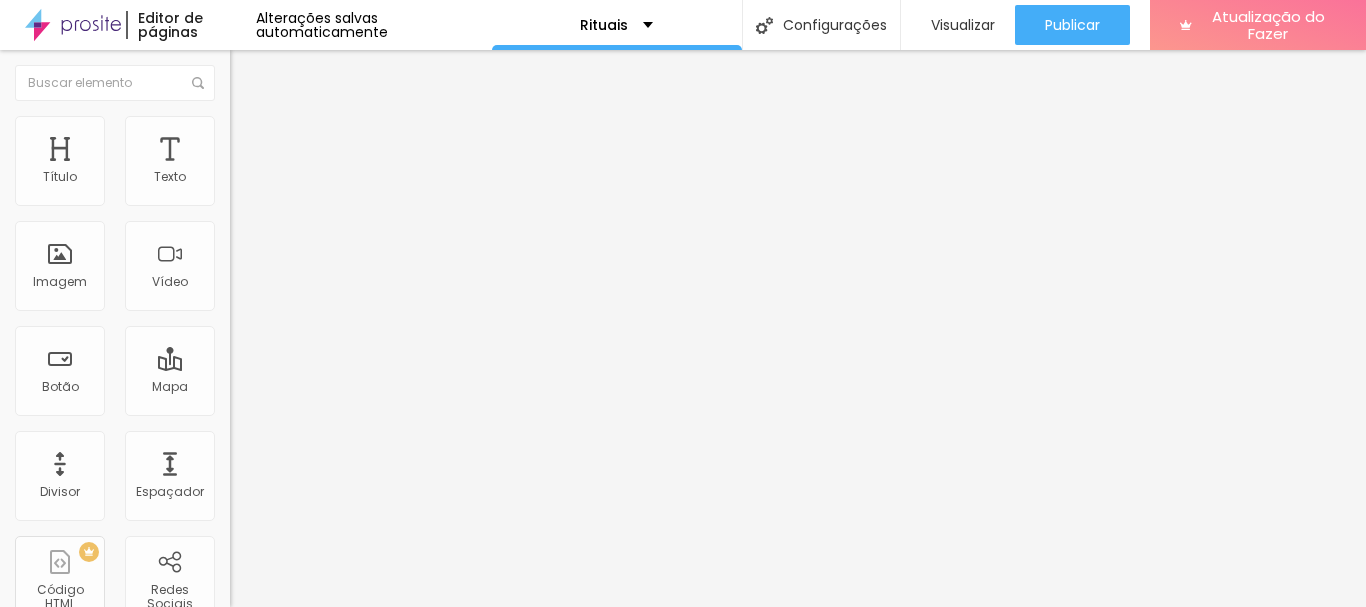 click on "Editar nulo Estilo Avançado Tipografia Voltar ao padrão Sombra DESATIVADO Voltar ao padrão" at bounding box center [345, 328] 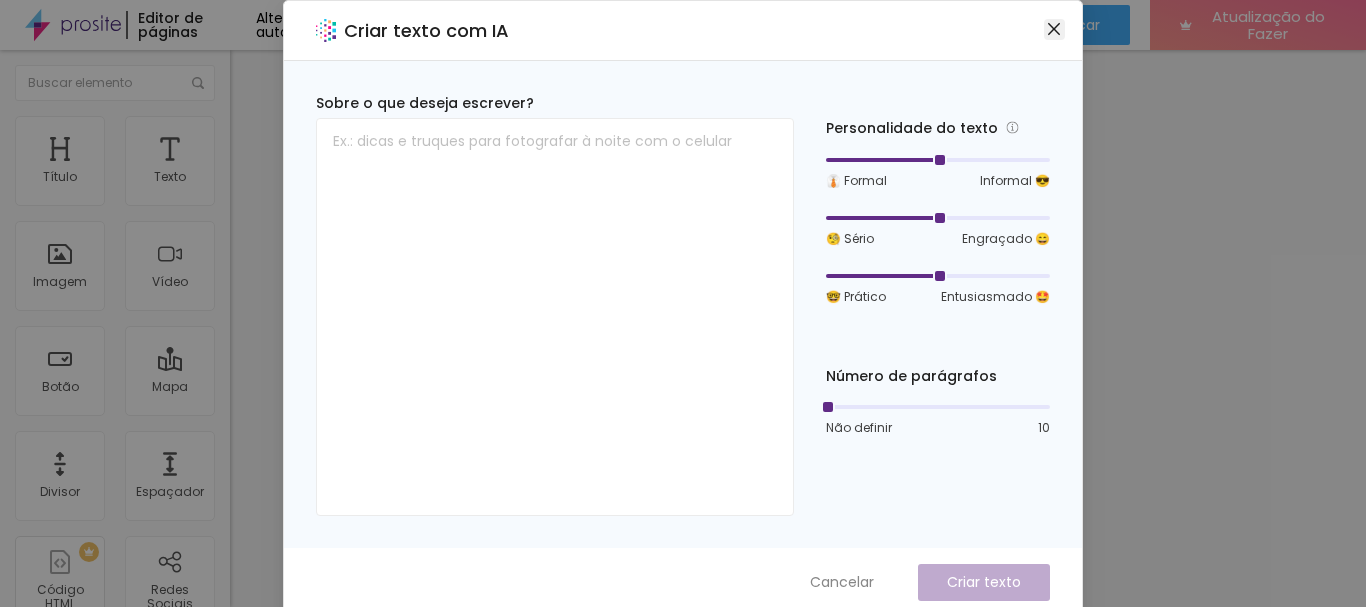 click 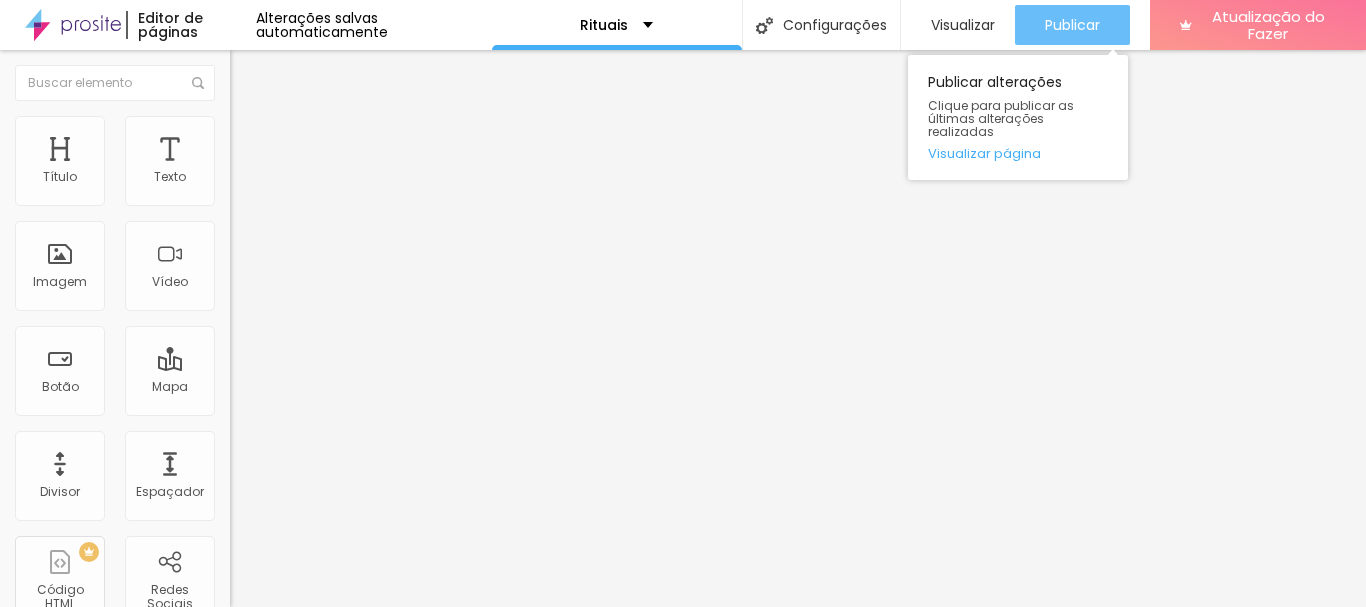 click on "Publicar" at bounding box center (1072, 25) 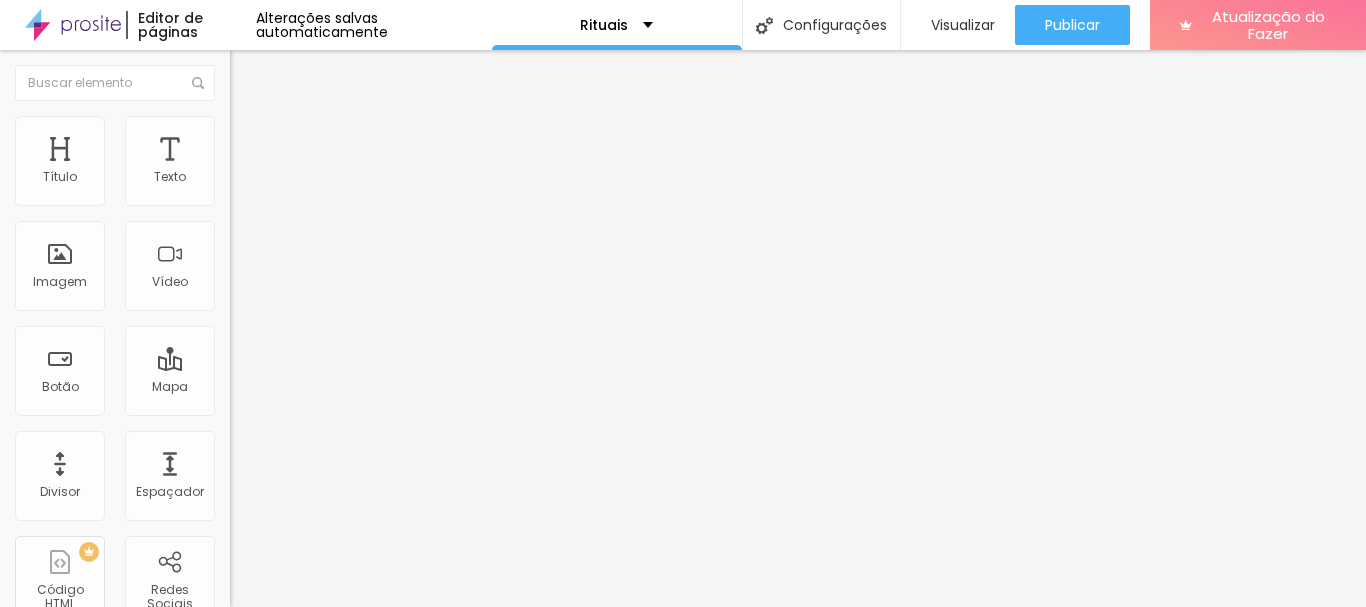 click on "Trocar imagem" at bounding box center (290, 163) 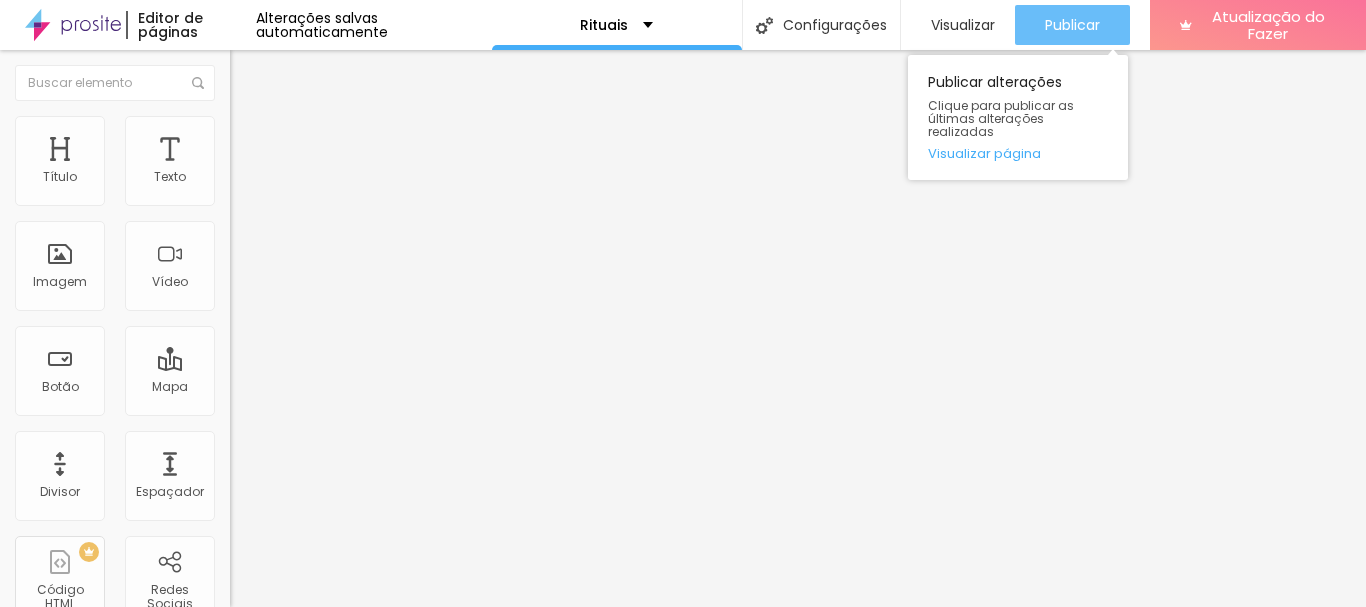 click on "Publicar" at bounding box center [1072, 25] 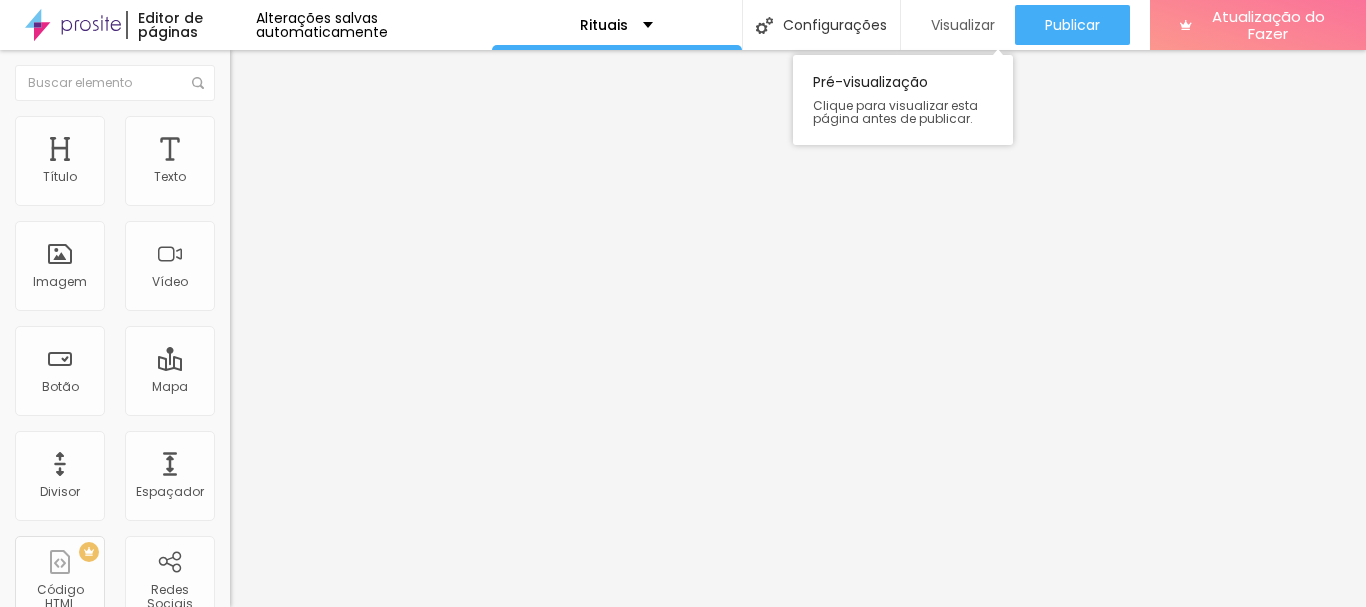click on "Visualizar" at bounding box center (963, 25) 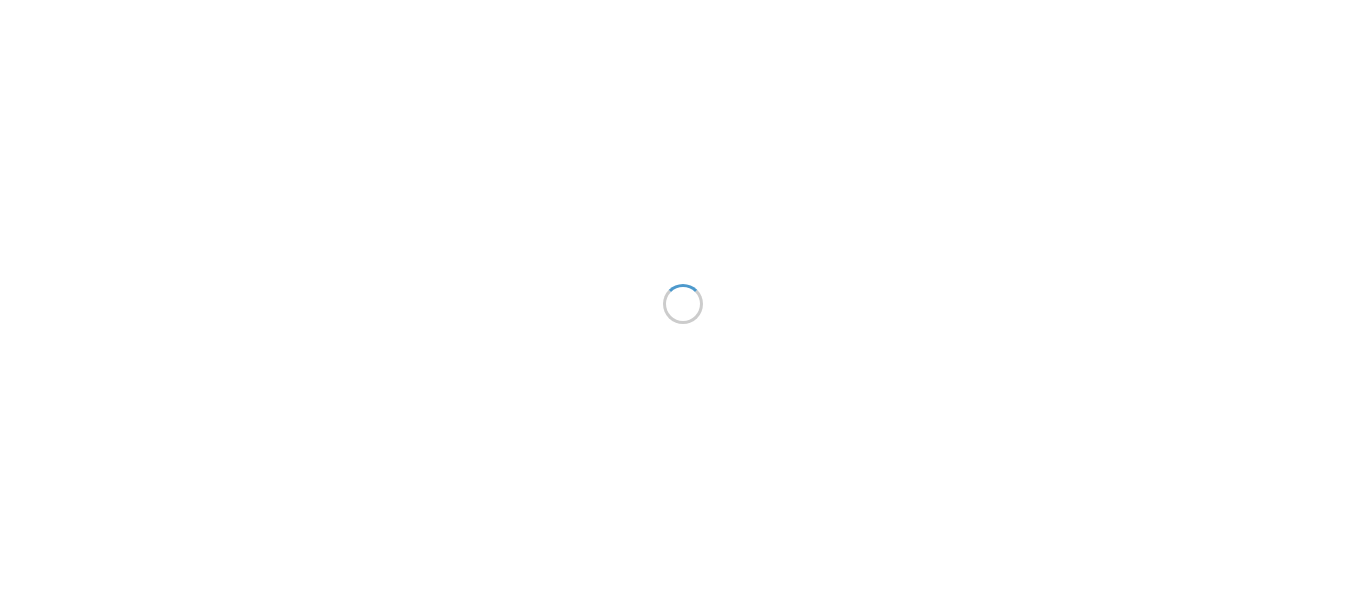 scroll, scrollTop: 0, scrollLeft: 0, axis: both 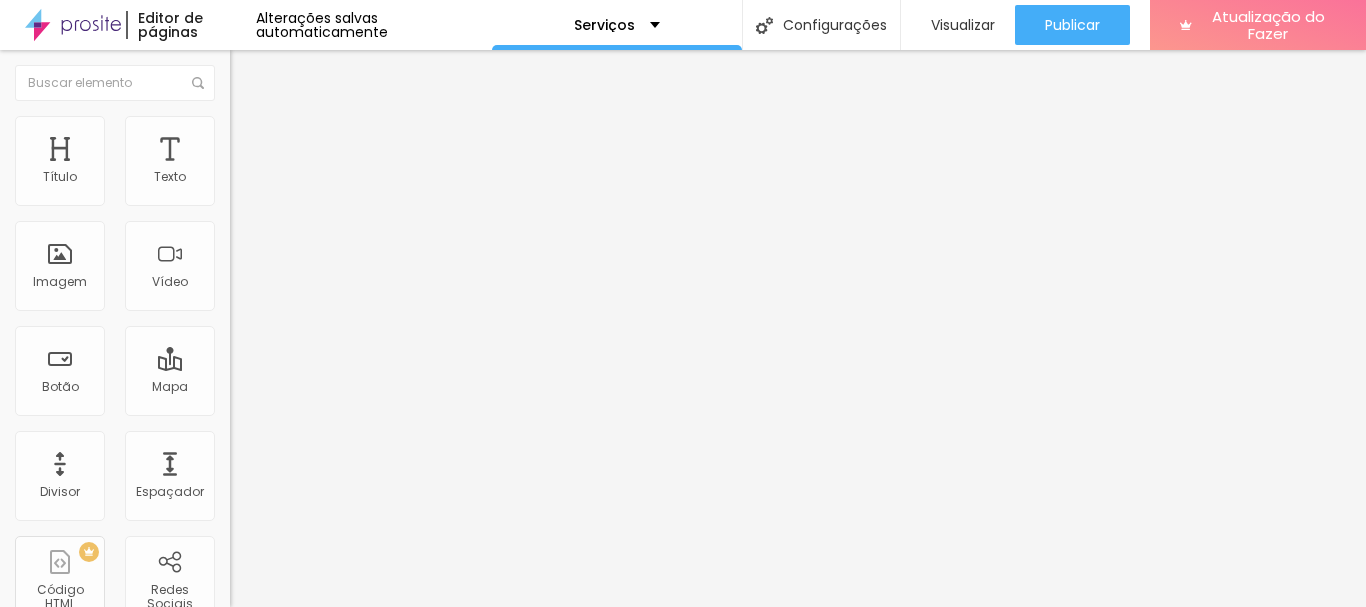 click on "https://magiaedesenvolvimento.alboompro.com/rituais" at bounding box center (350, 400) 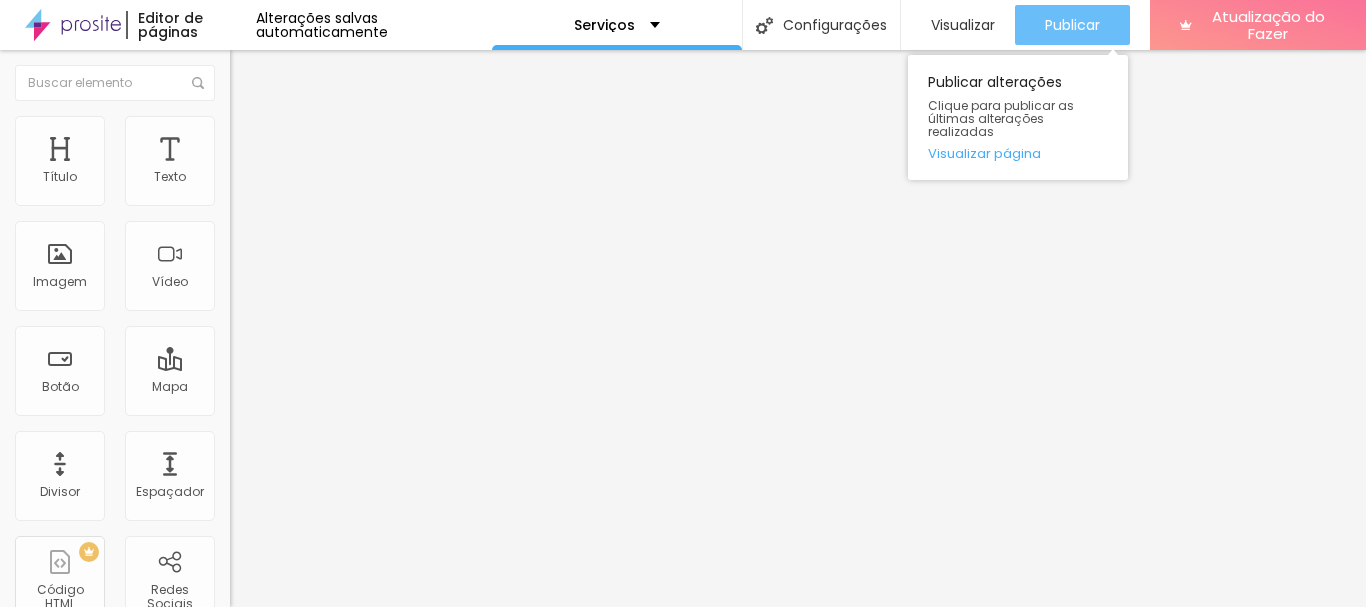 type on "https://magiaedesenvolvimento.alboompro.com/rituais-coletivos-e-particulares" 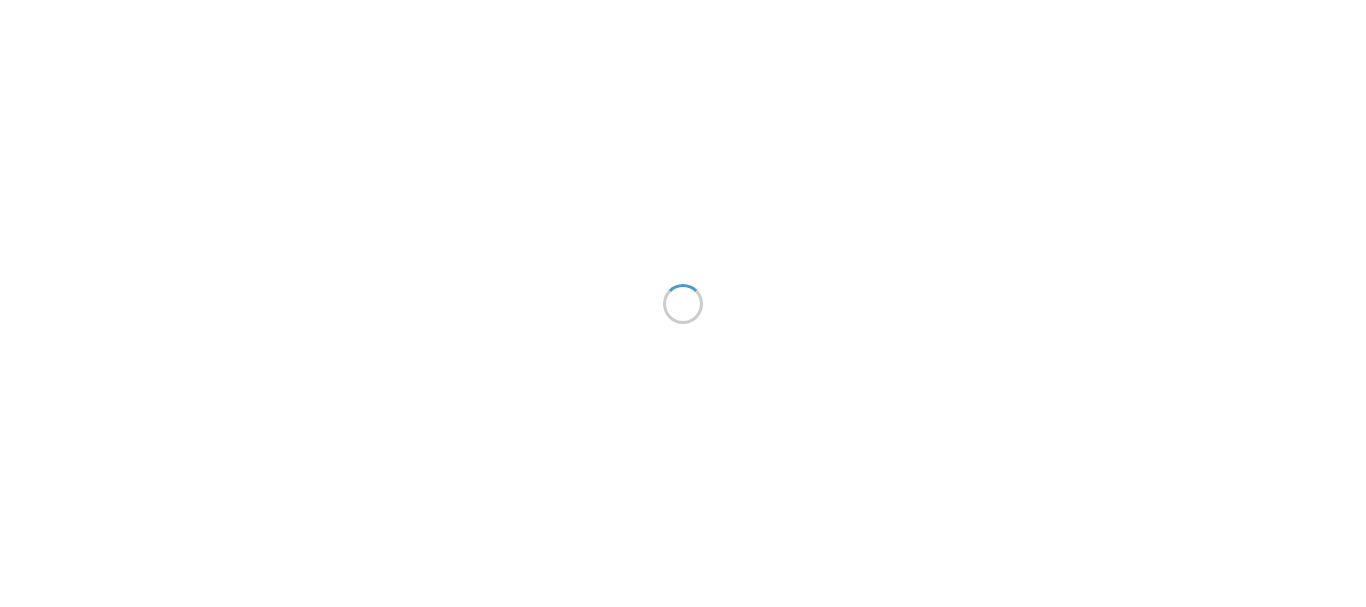 scroll, scrollTop: 0, scrollLeft: 0, axis: both 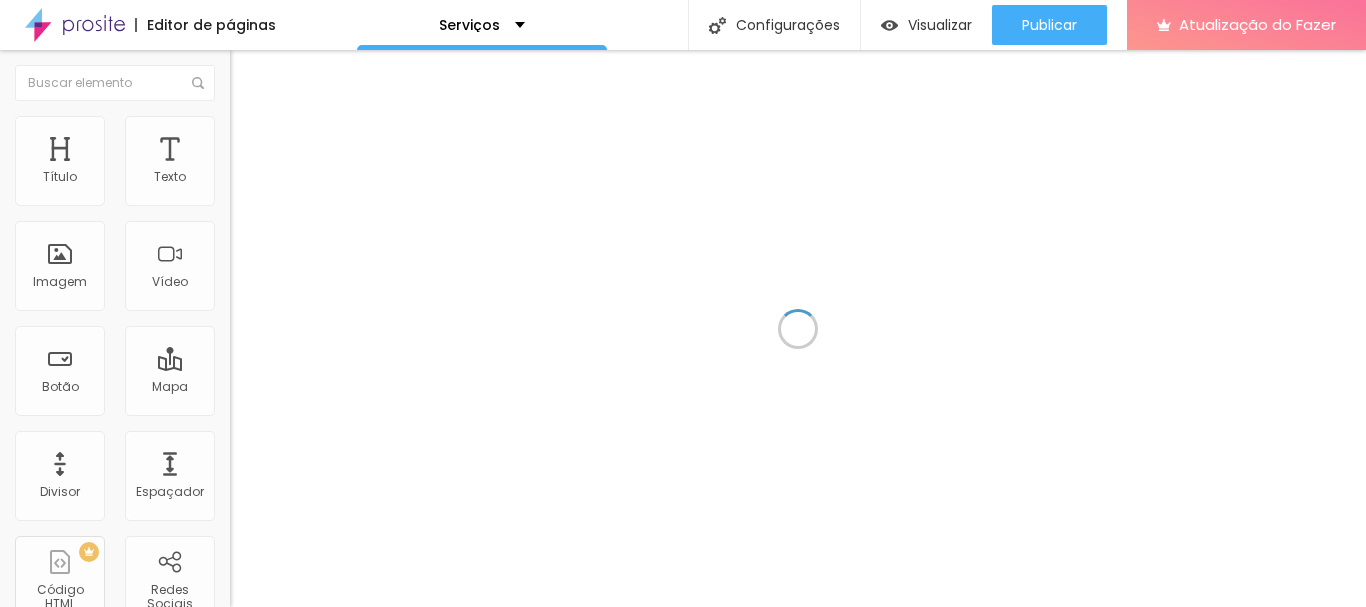 click at bounding box center (798, 328) 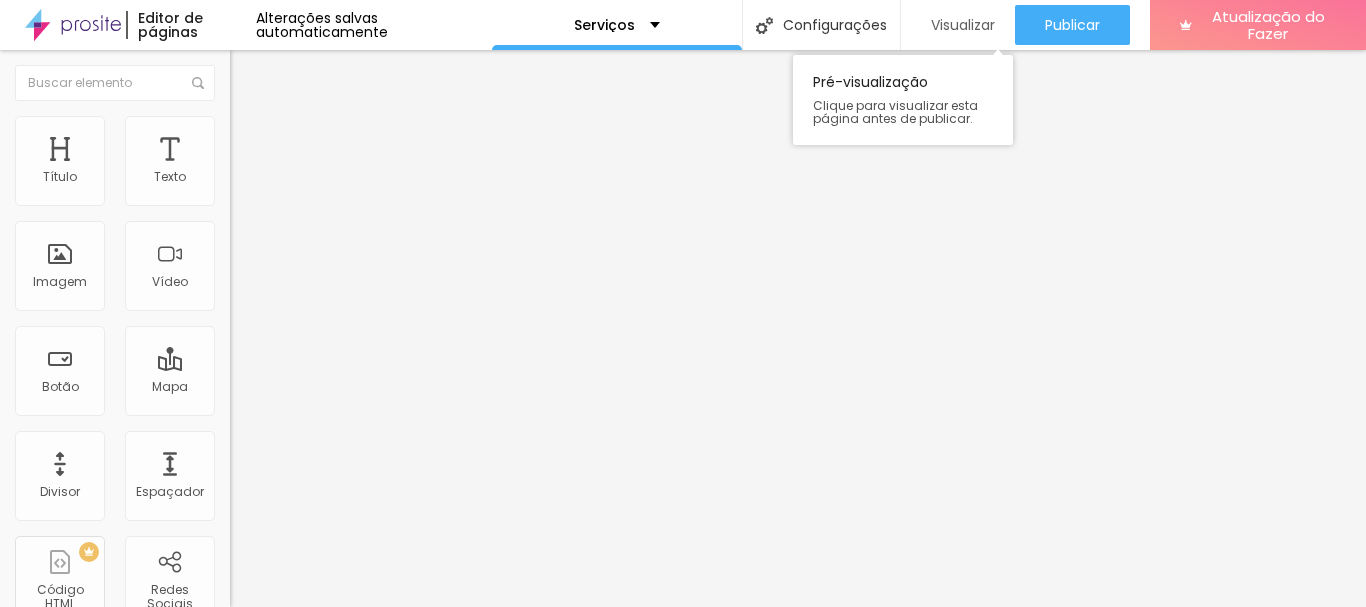 click on "Visualizar" at bounding box center [963, 25] 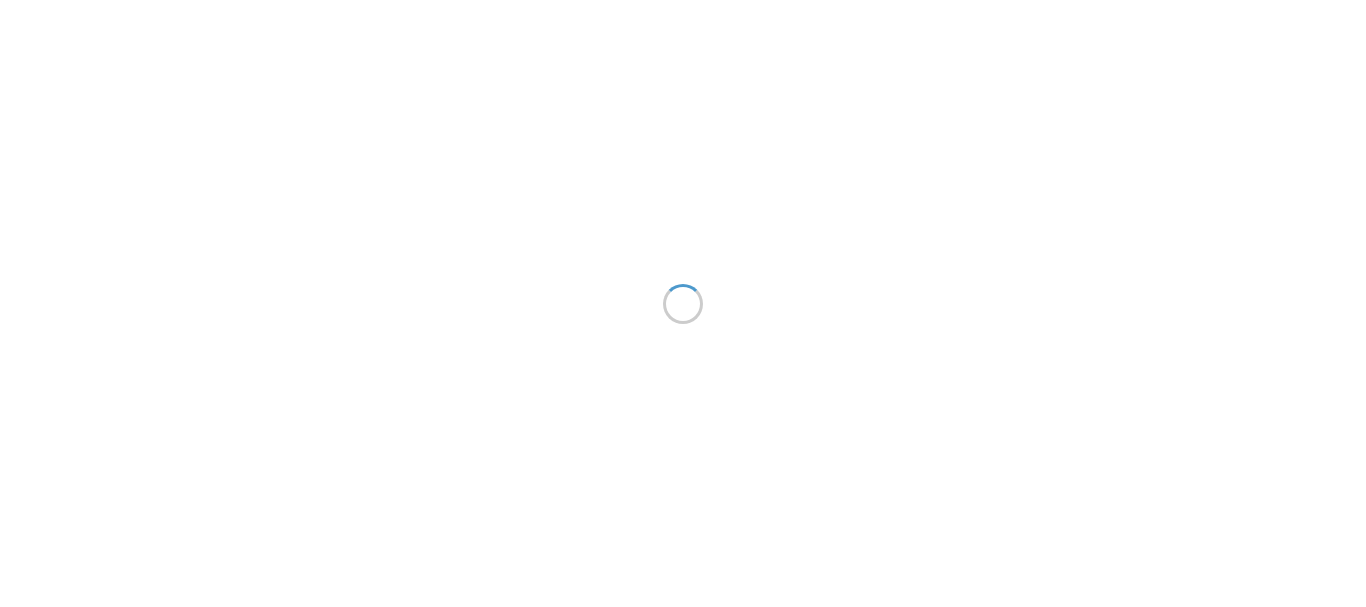 scroll, scrollTop: 0, scrollLeft: 0, axis: both 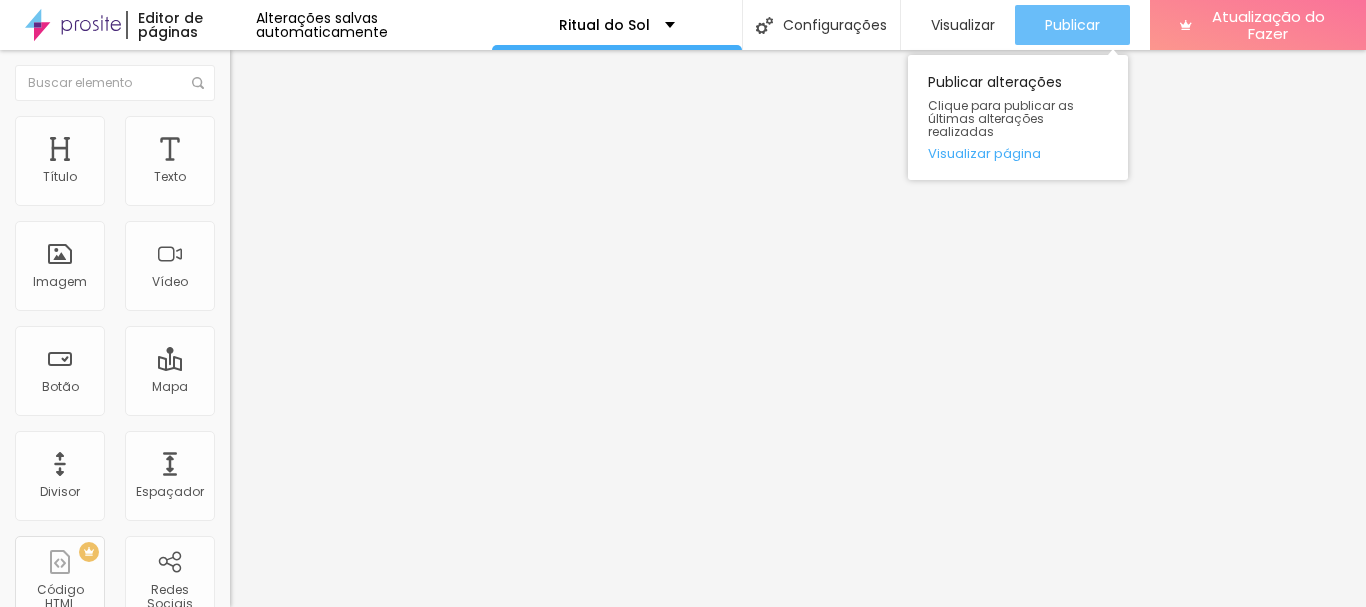 click on "Publicar" at bounding box center (1072, 25) 